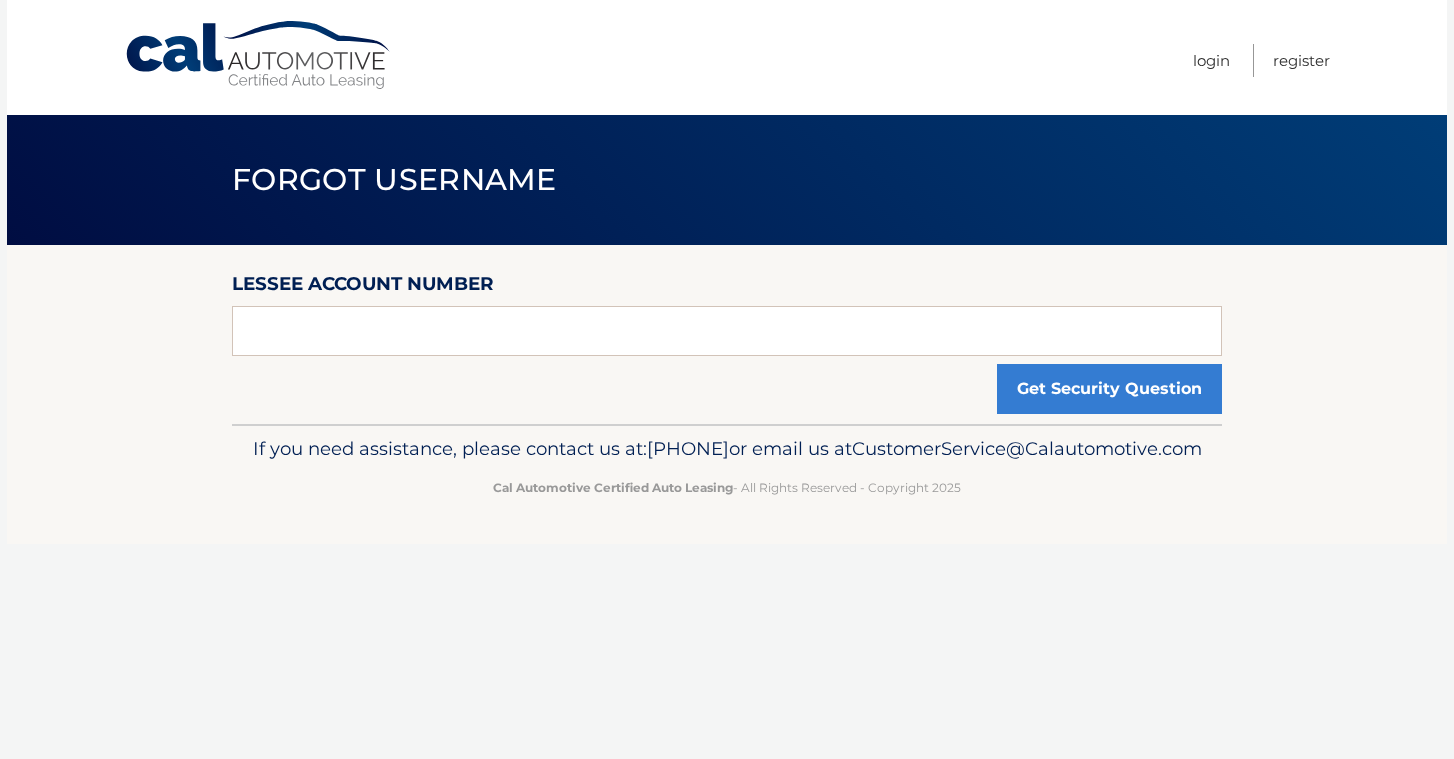 scroll, scrollTop: 0, scrollLeft: 0, axis: both 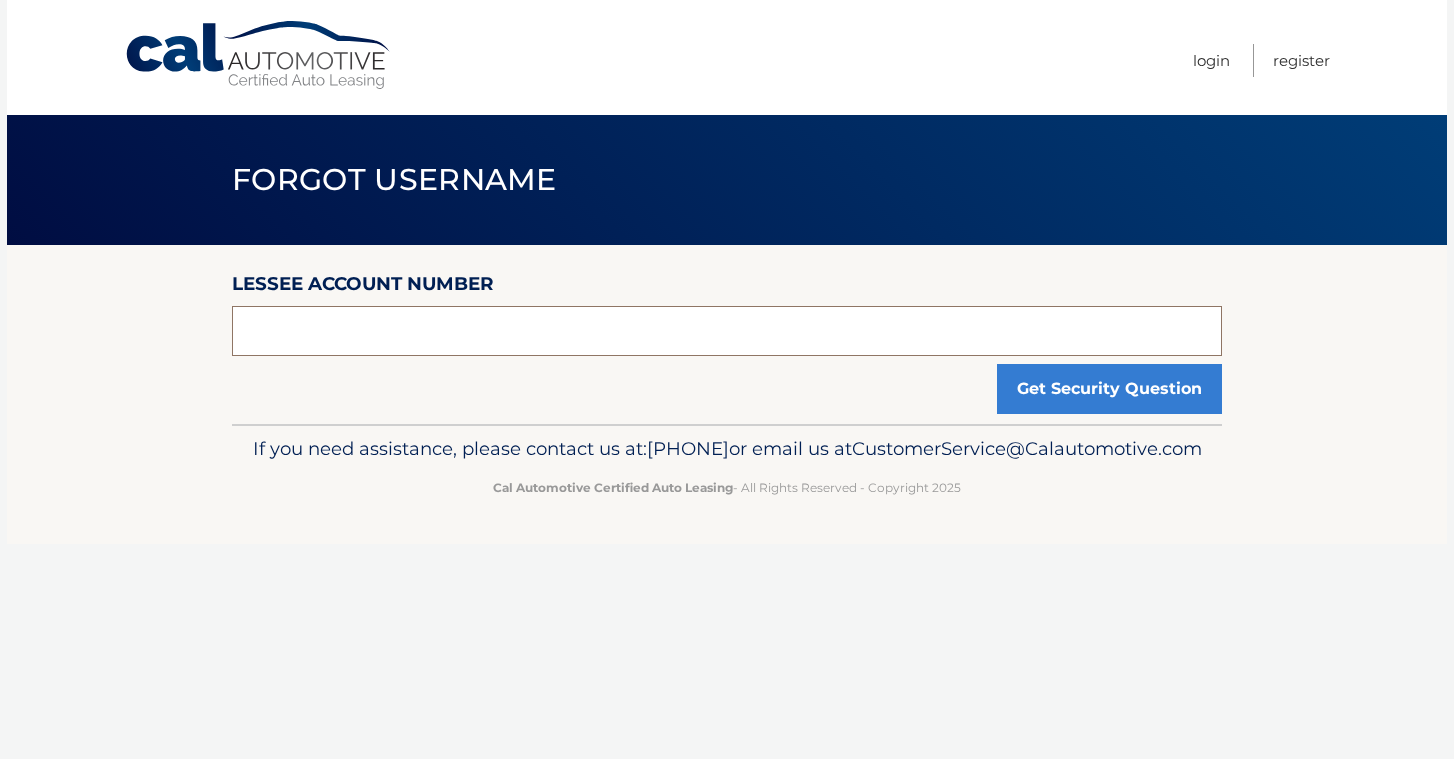 click at bounding box center (727, 331) 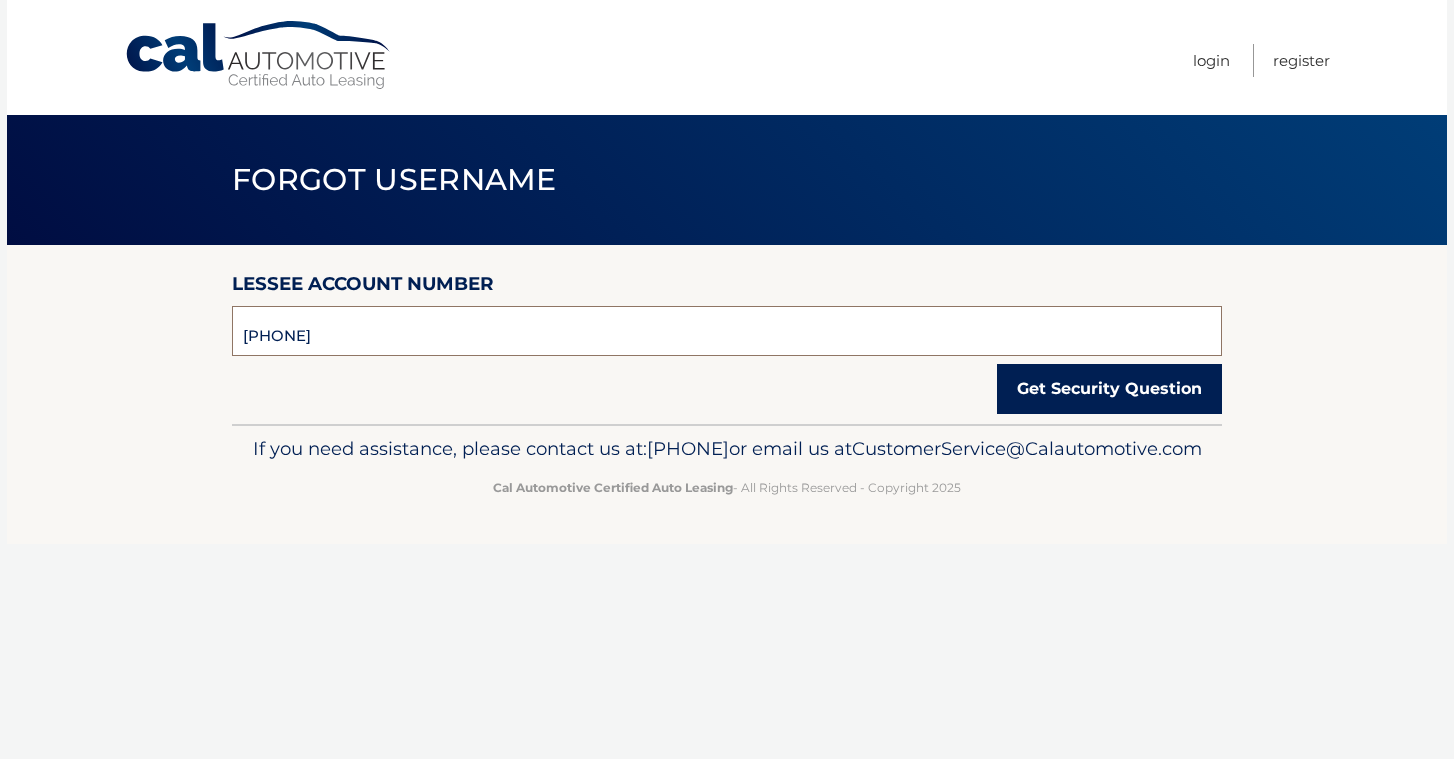 type on "44455967840" 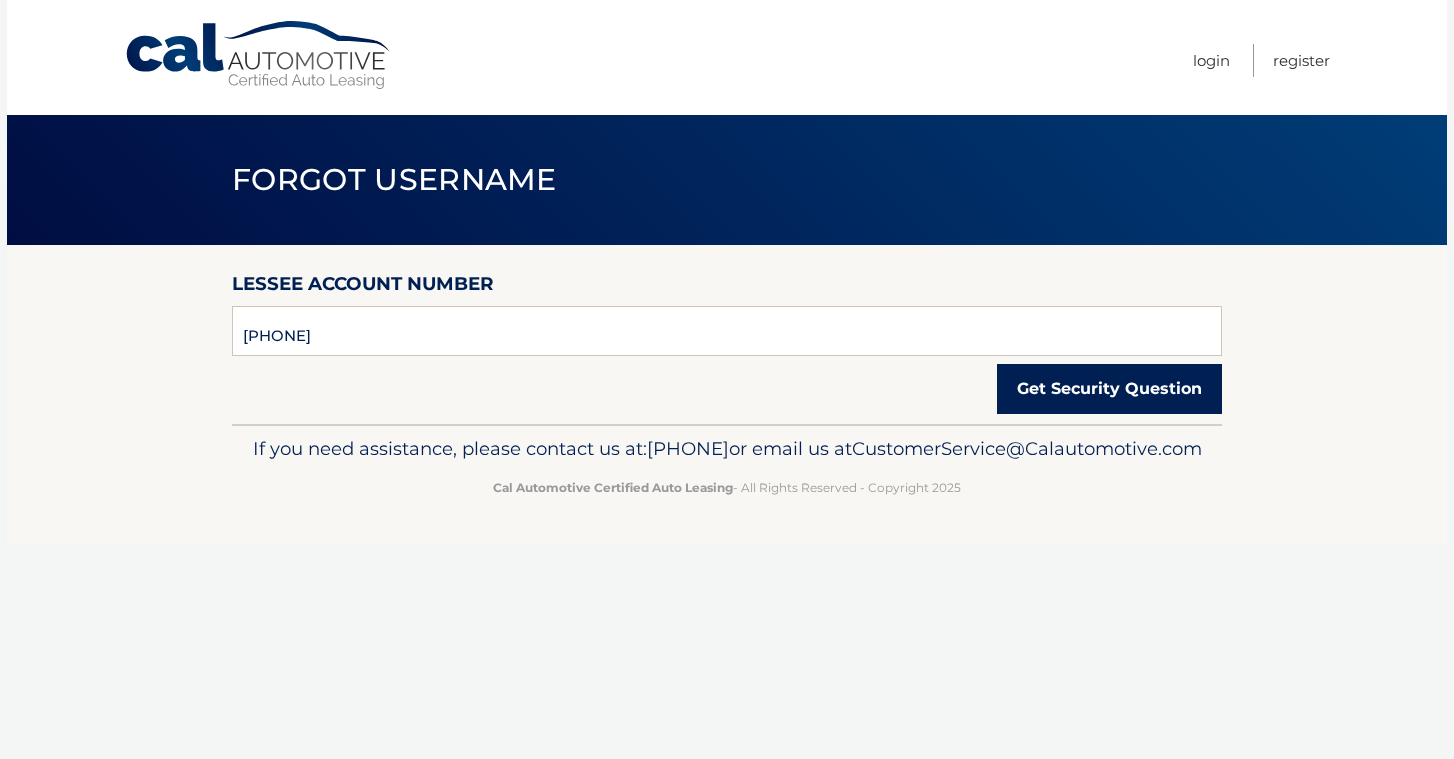 click on "Get Security Question" at bounding box center [1109, 389] 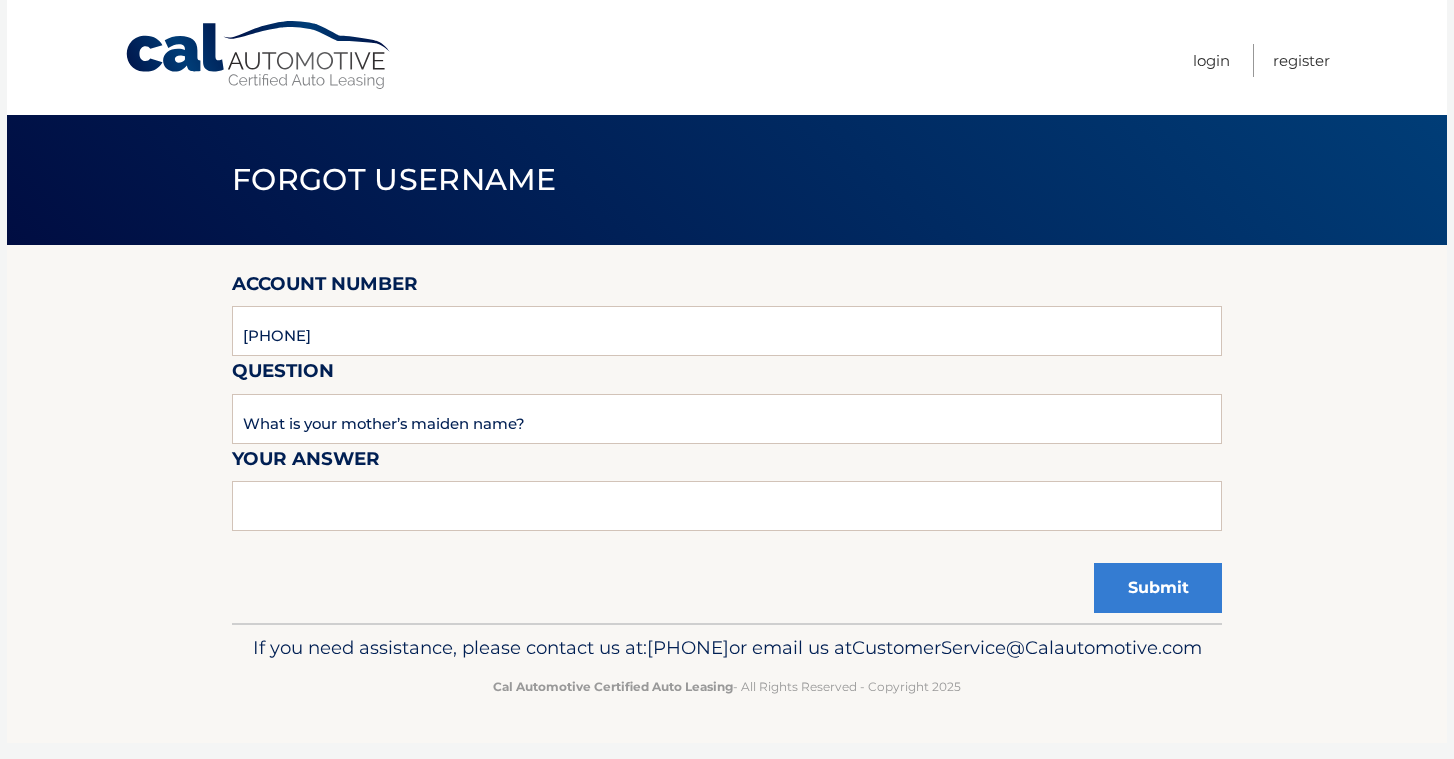 scroll, scrollTop: 0, scrollLeft: 0, axis: both 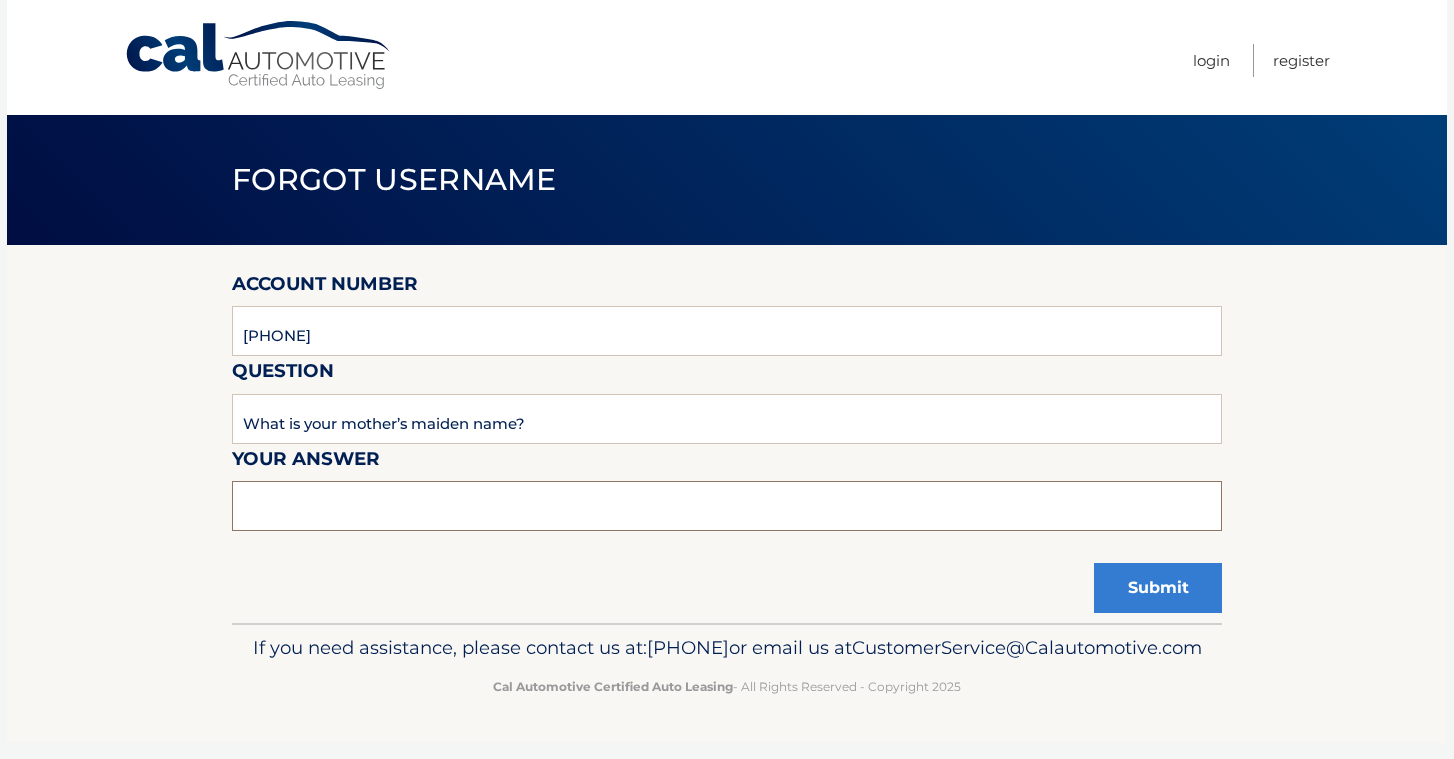 click at bounding box center (727, 506) 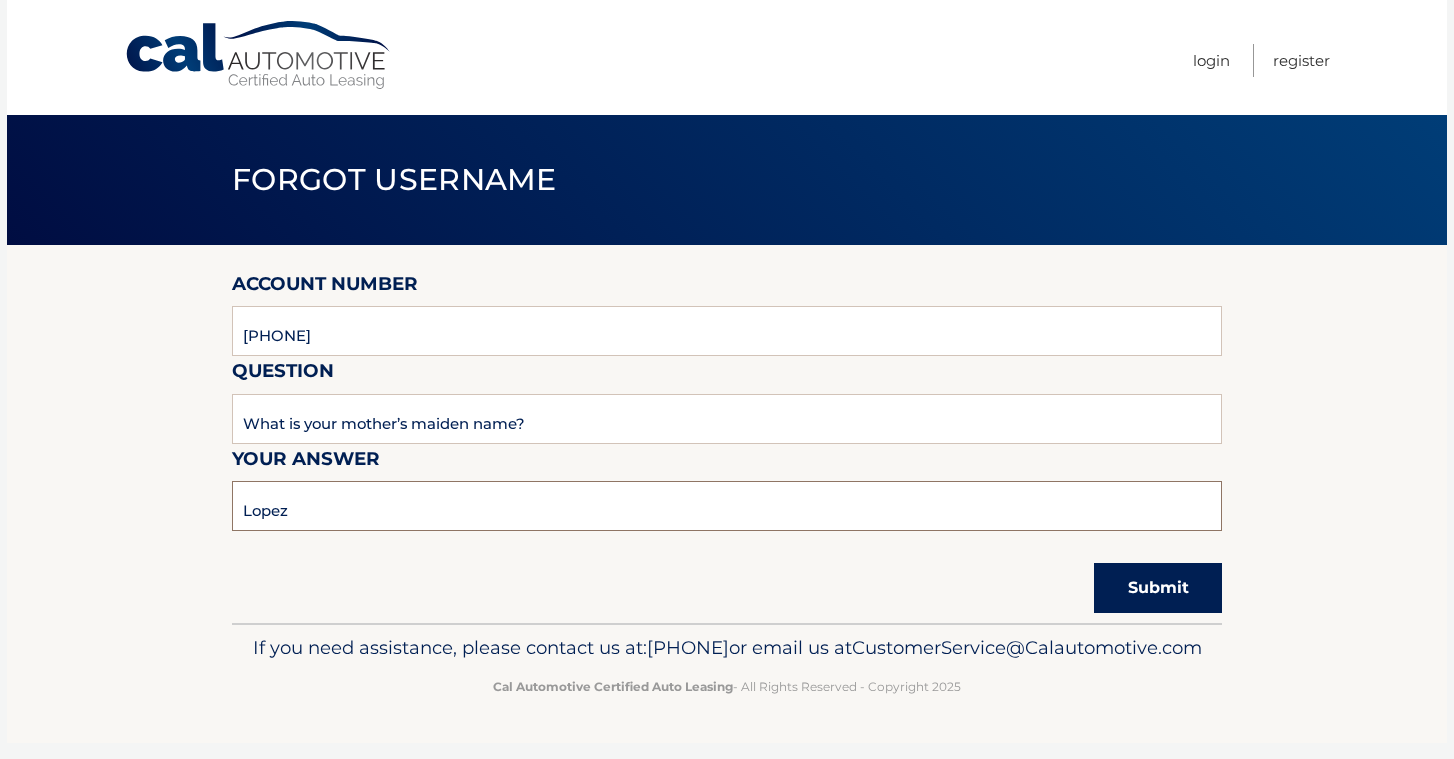 type on "Lopez" 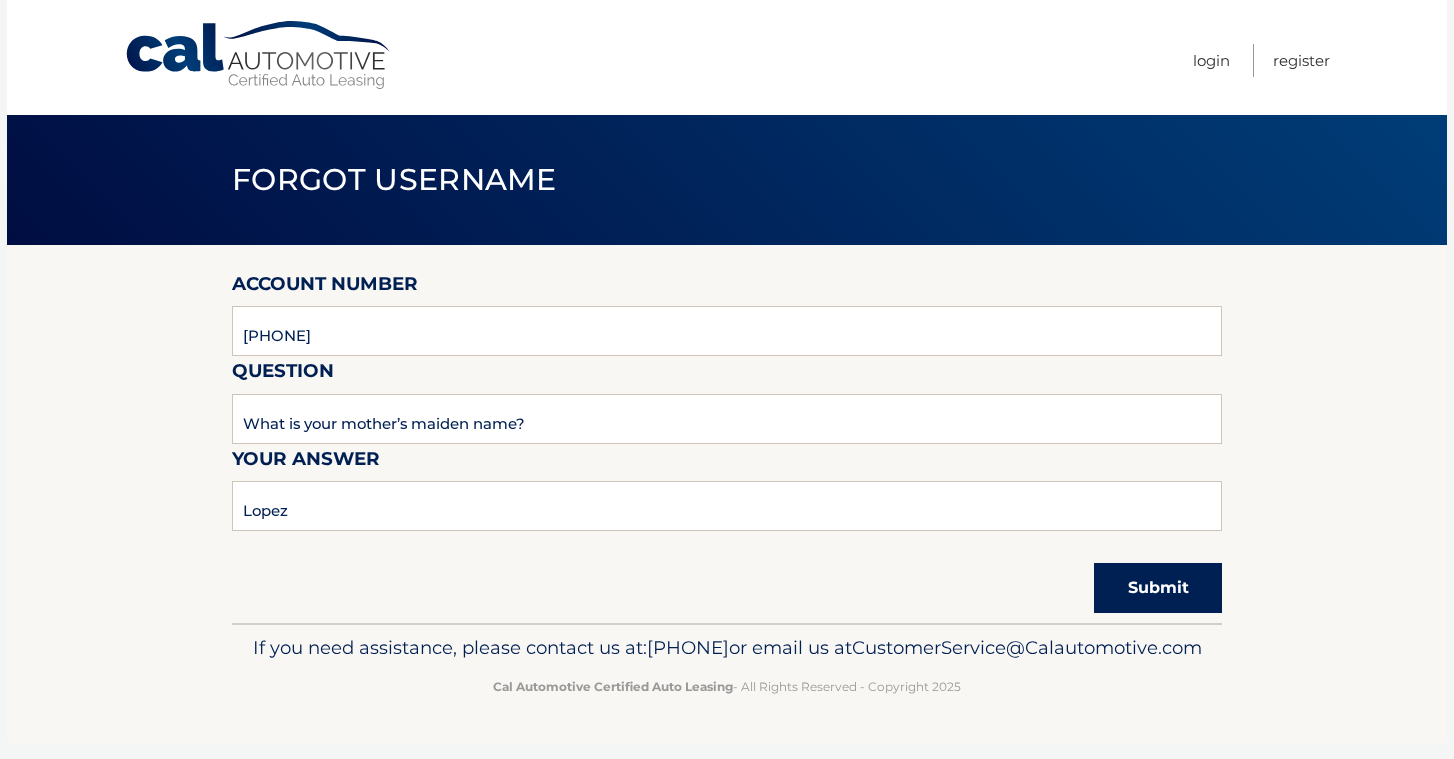 click on "Submit" at bounding box center [1158, 588] 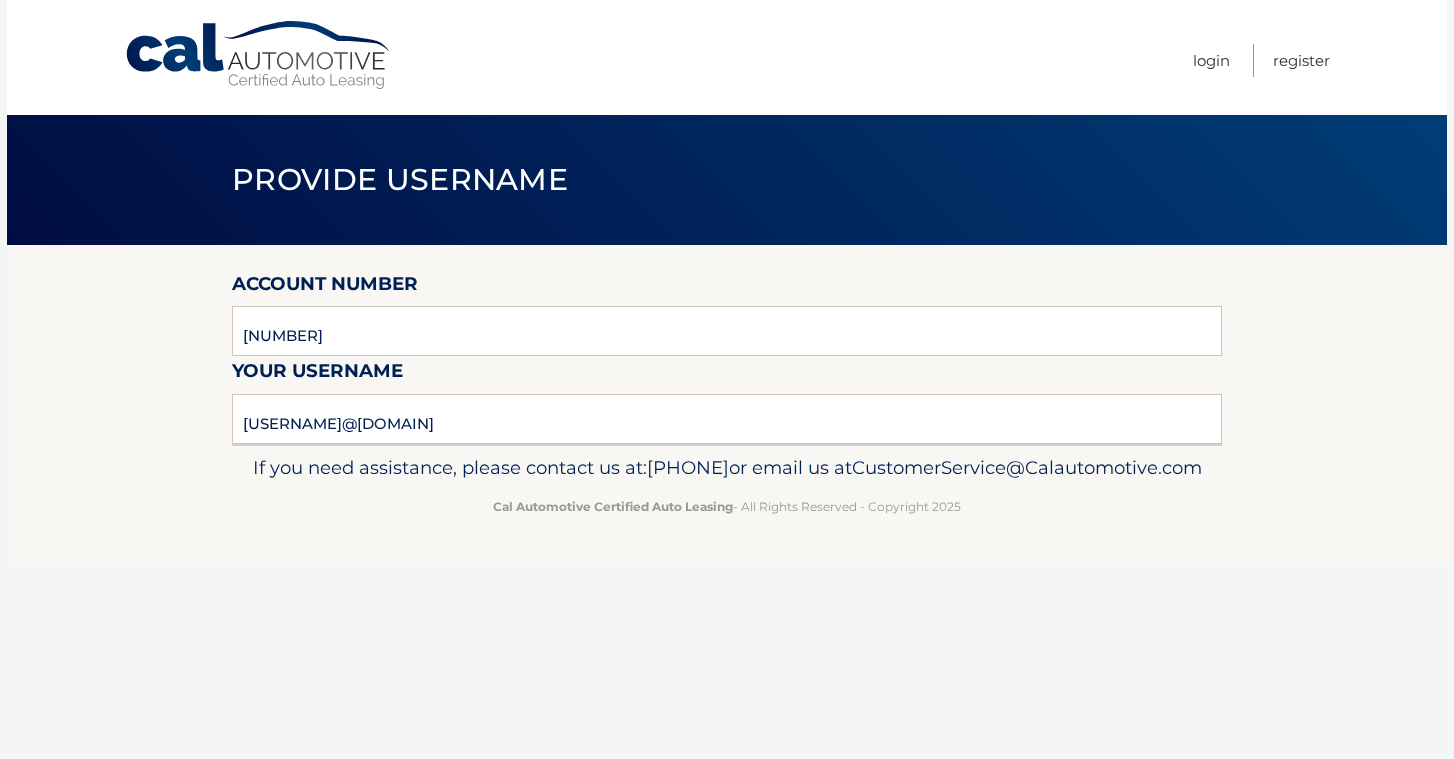 scroll, scrollTop: 0, scrollLeft: 0, axis: both 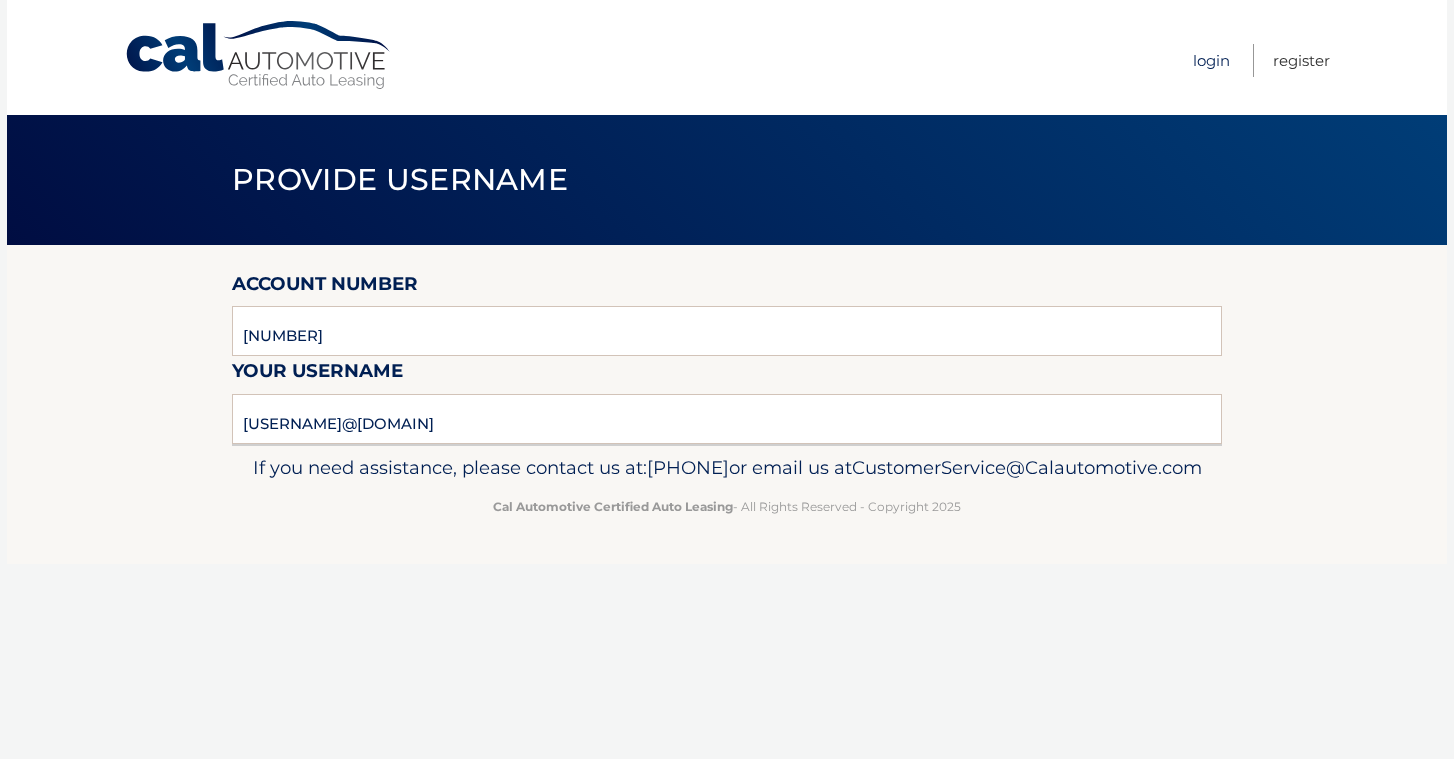click on "Login" at bounding box center [1211, 60] 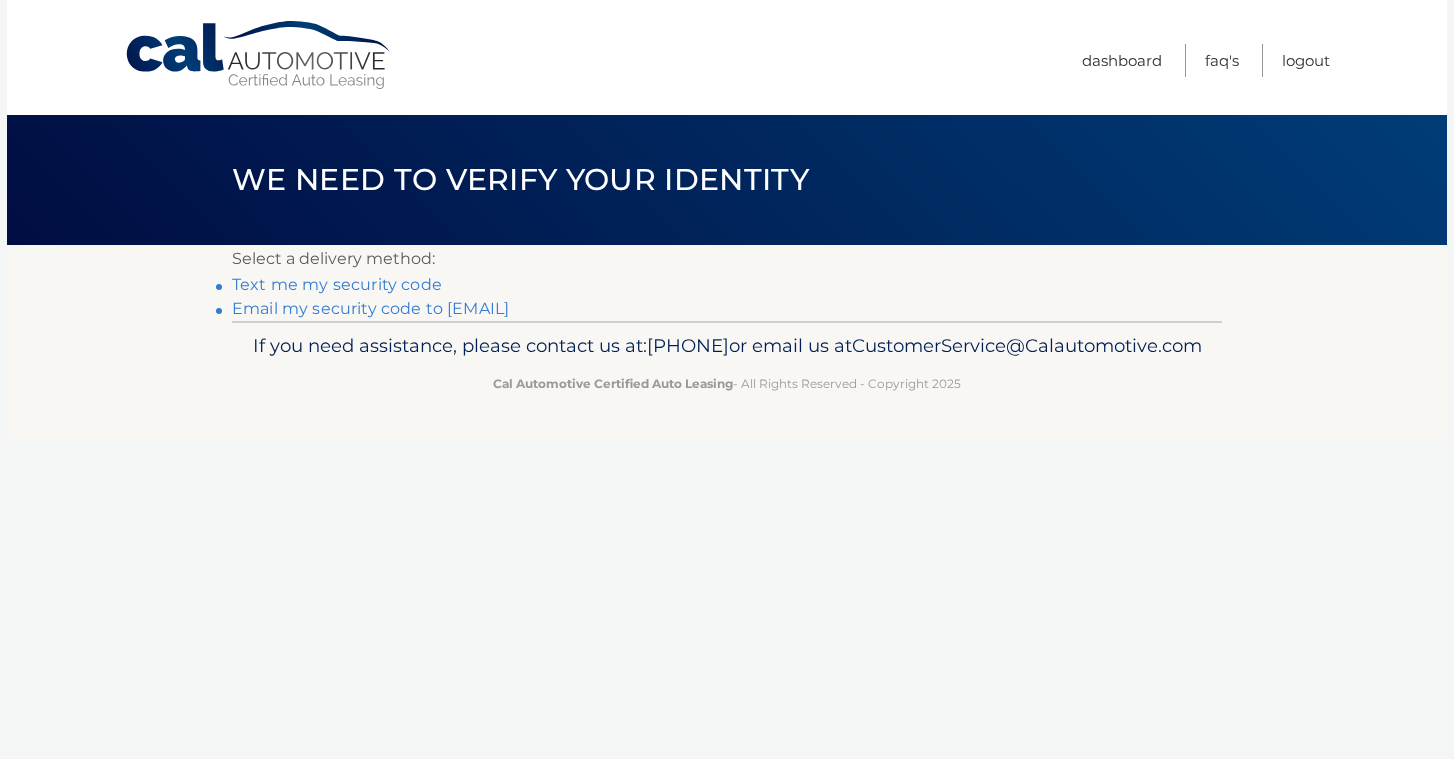 scroll, scrollTop: 0, scrollLeft: 0, axis: both 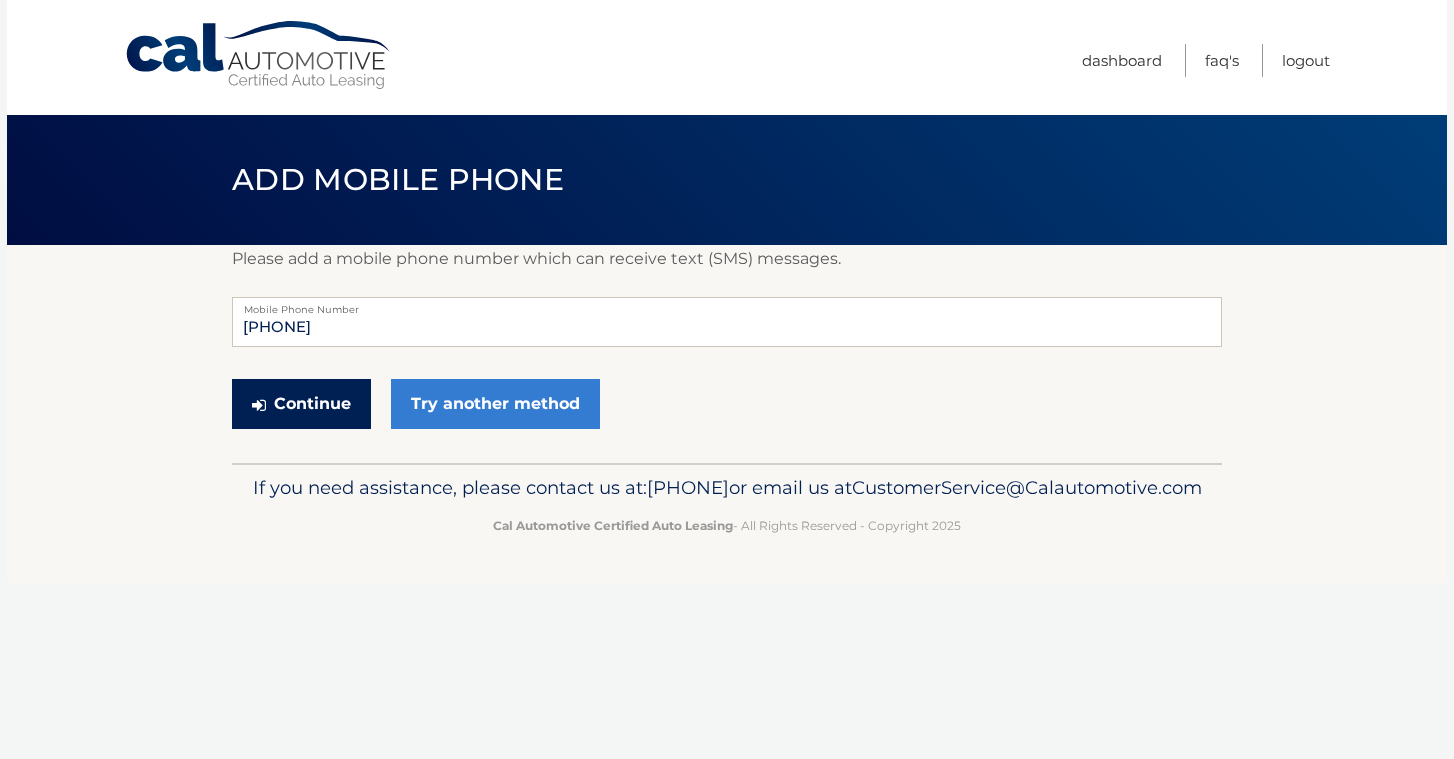 click on "Continue" at bounding box center (301, 404) 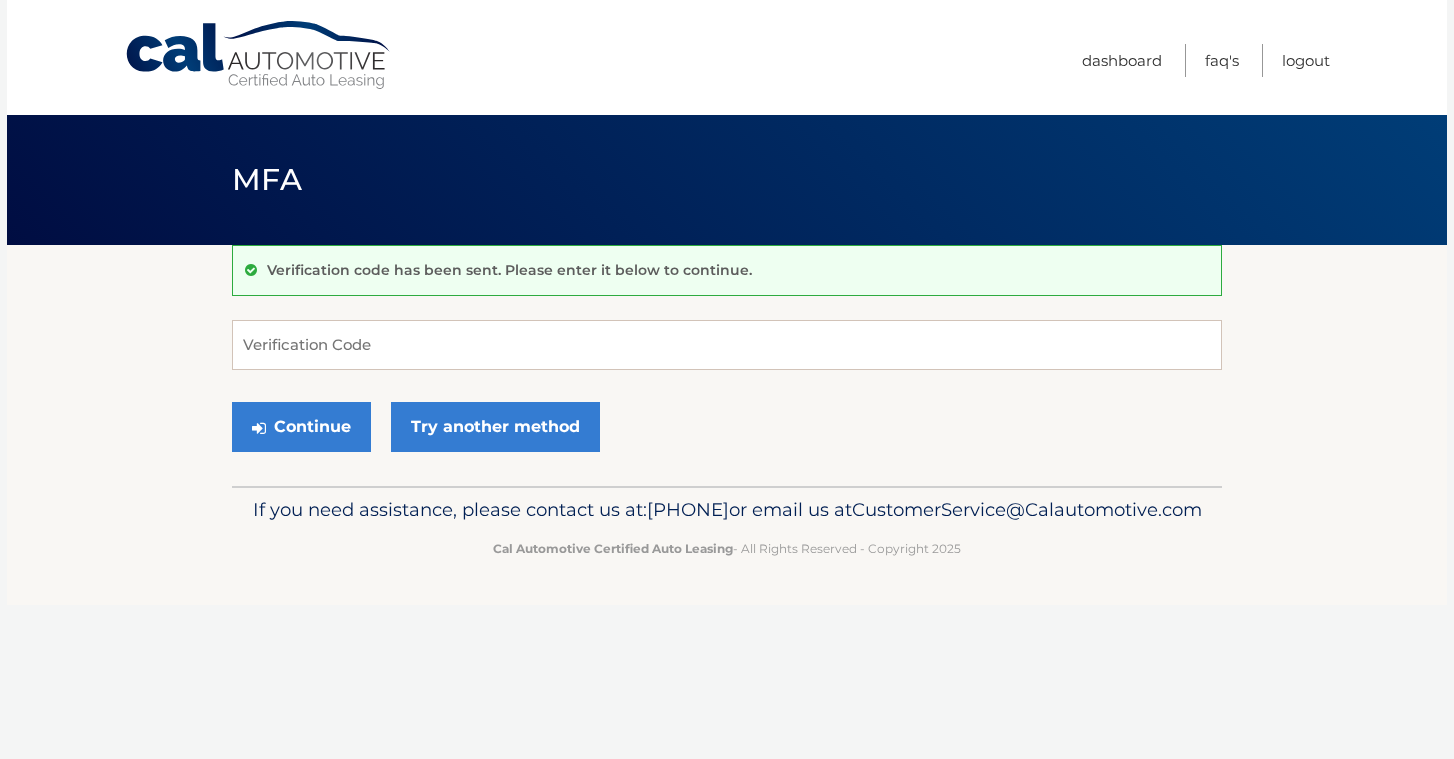 scroll, scrollTop: 0, scrollLeft: 0, axis: both 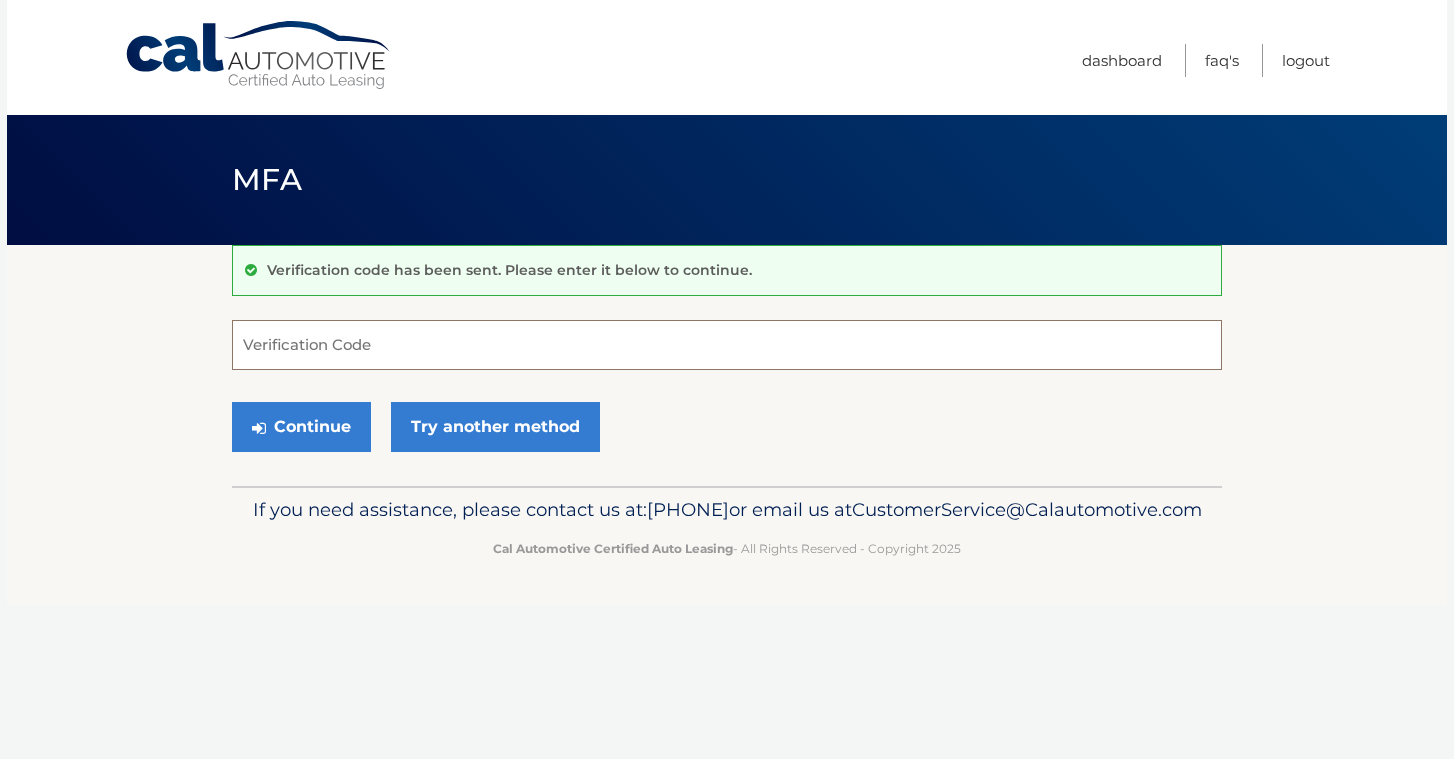 click on "Verification Code" at bounding box center (727, 345) 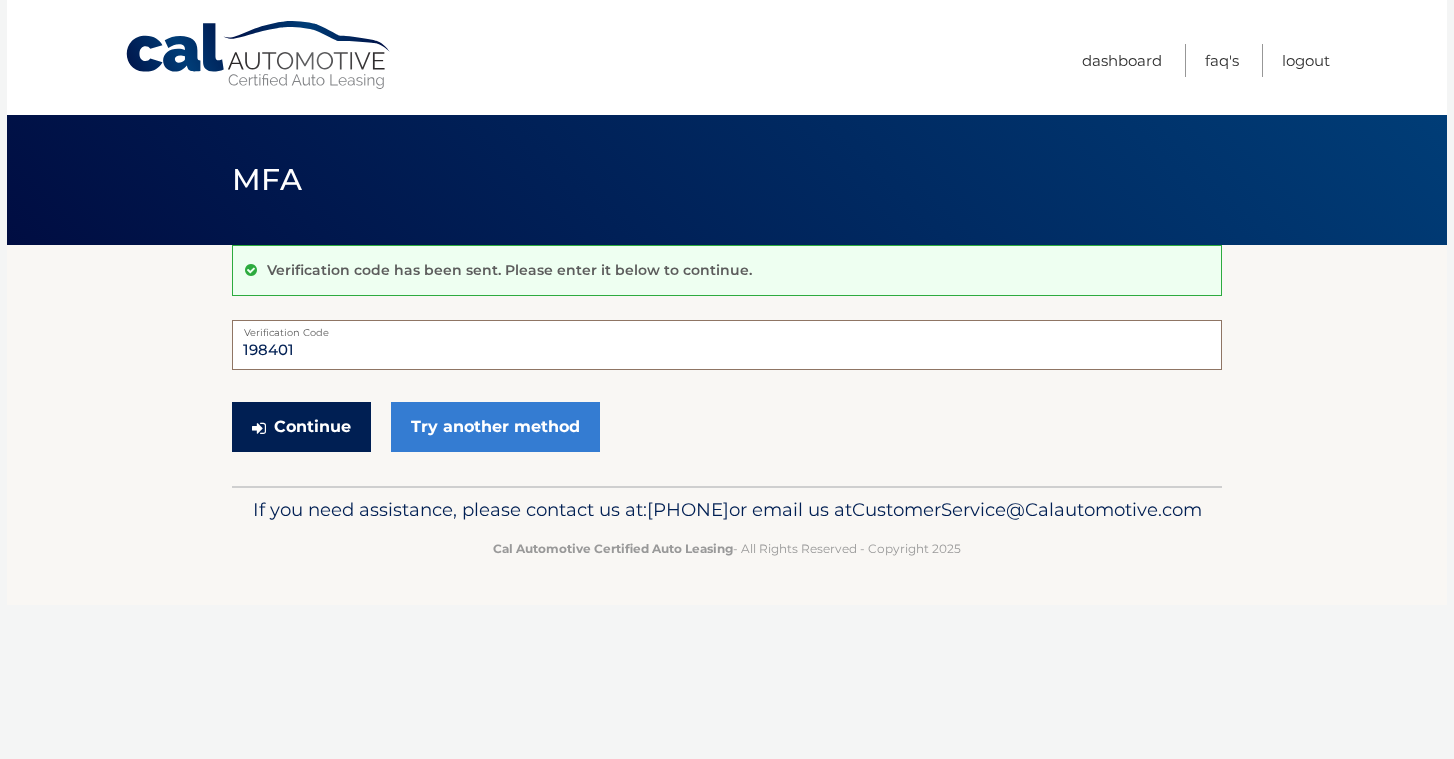 type on "198401" 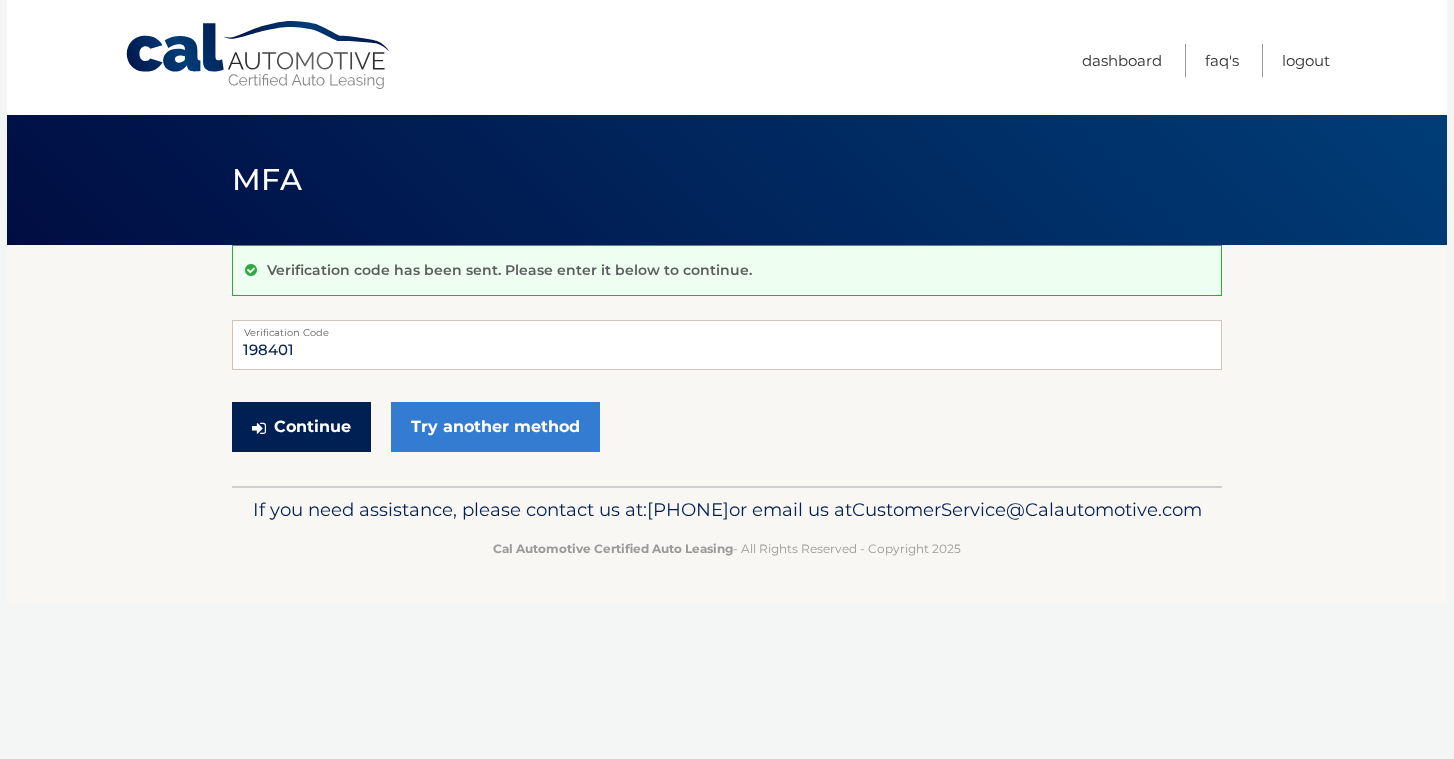 click on "Continue" at bounding box center [301, 427] 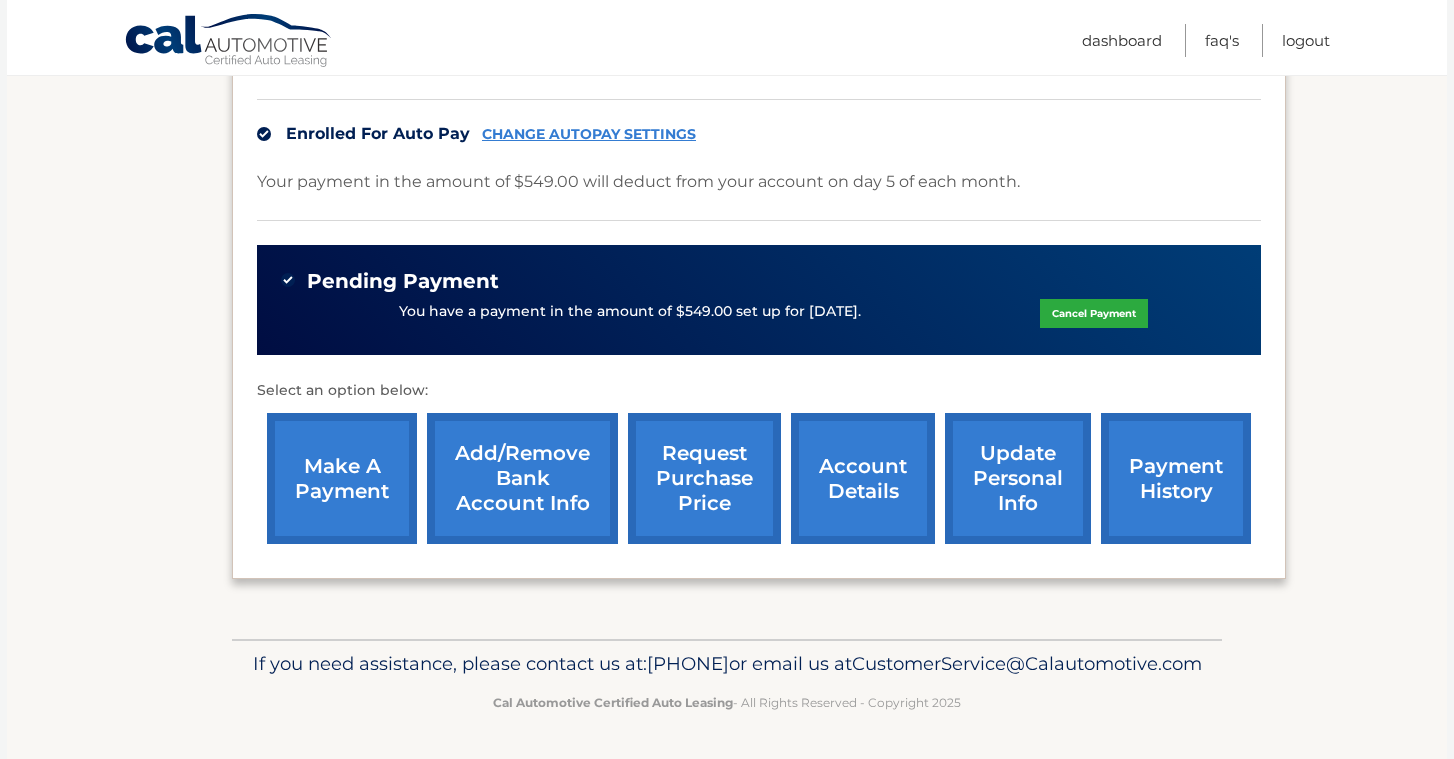 scroll, scrollTop: 511, scrollLeft: 0, axis: vertical 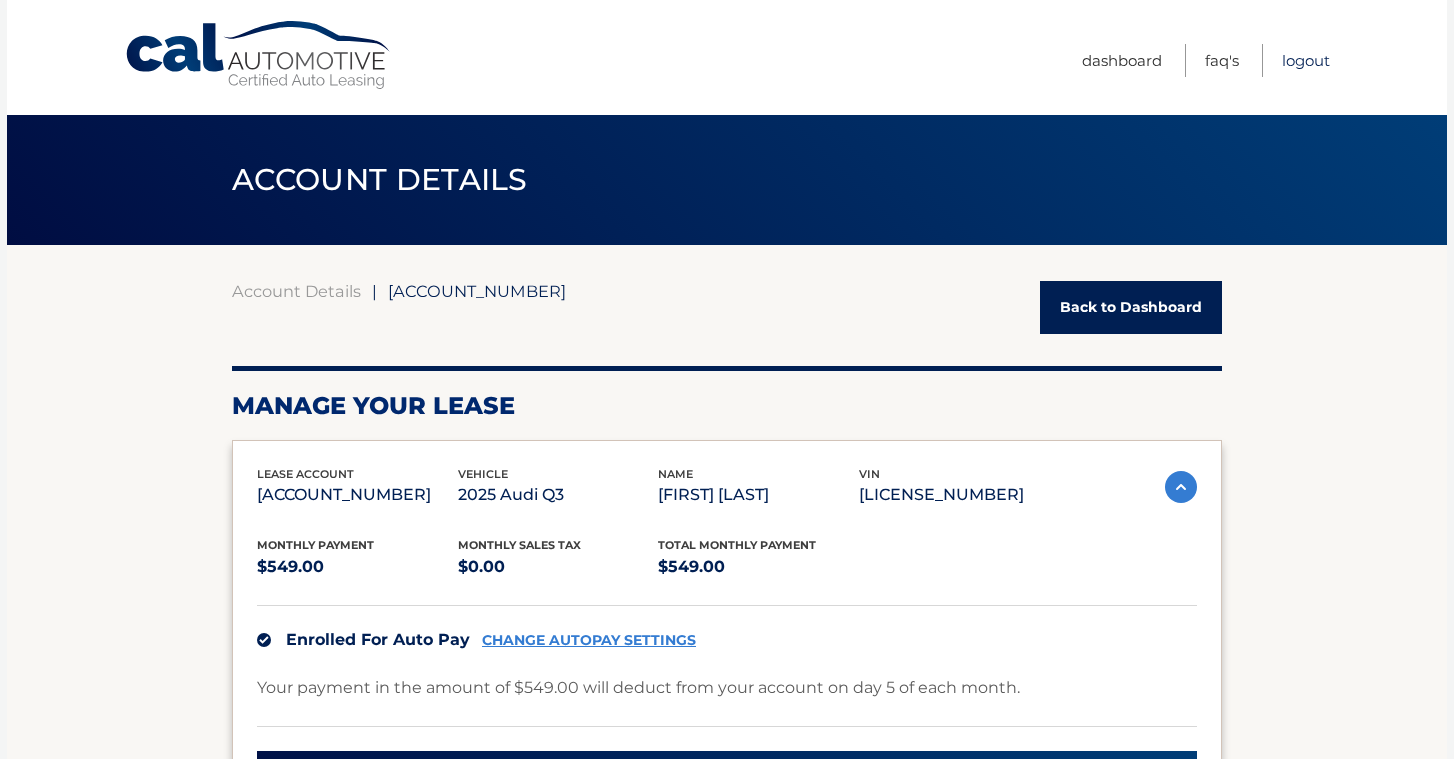 click on "Logout" at bounding box center [1306, 60] 